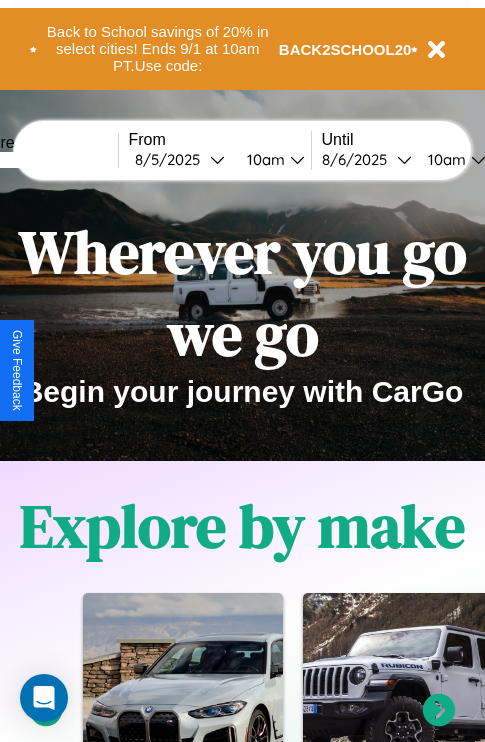 scroll, scrollTop: 0, scrollLeft: 0, axis: both 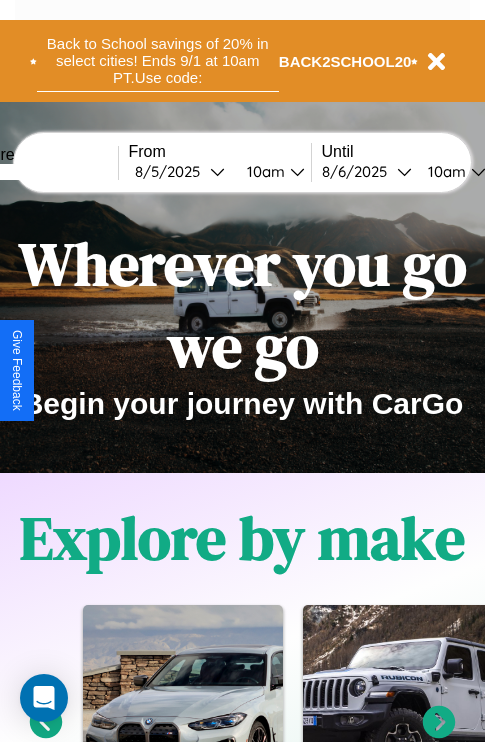 click on "Back to School savings of 20% in select cities! Ends 9/1 at 10am PT.  Use code:" at bounding box center [158, 61] 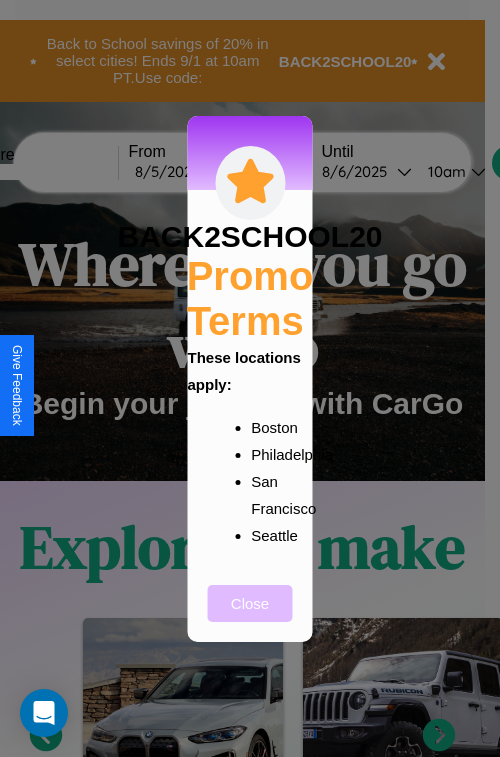 click on "Close" at bounding box center [250, 603] 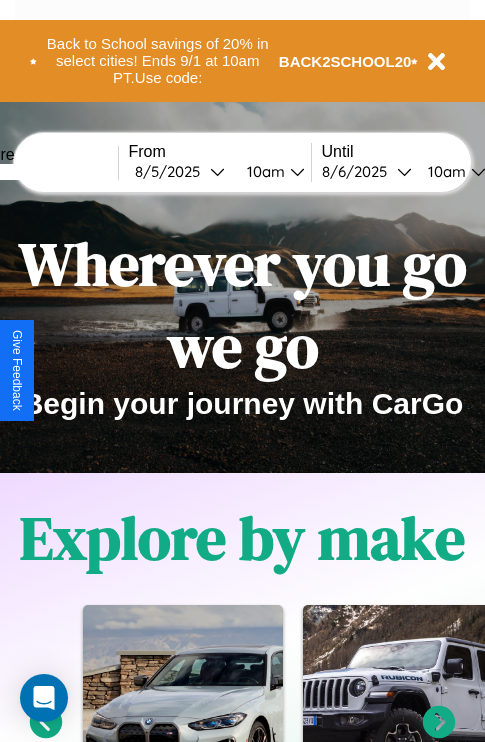 click at bounding box center (43, 172) 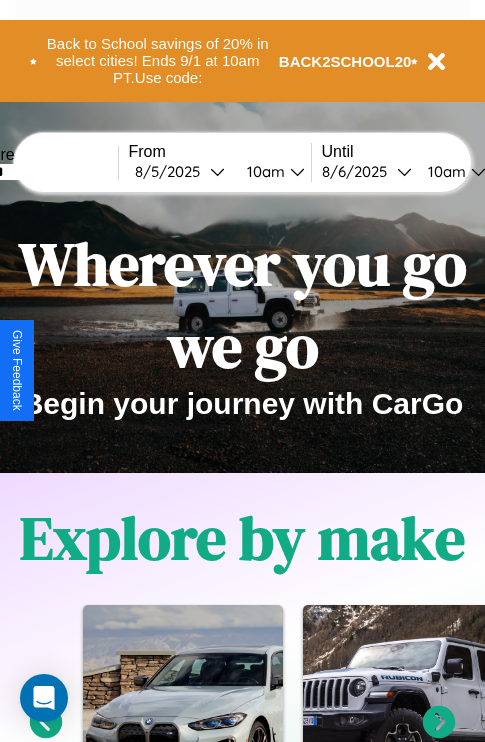 type on "******" 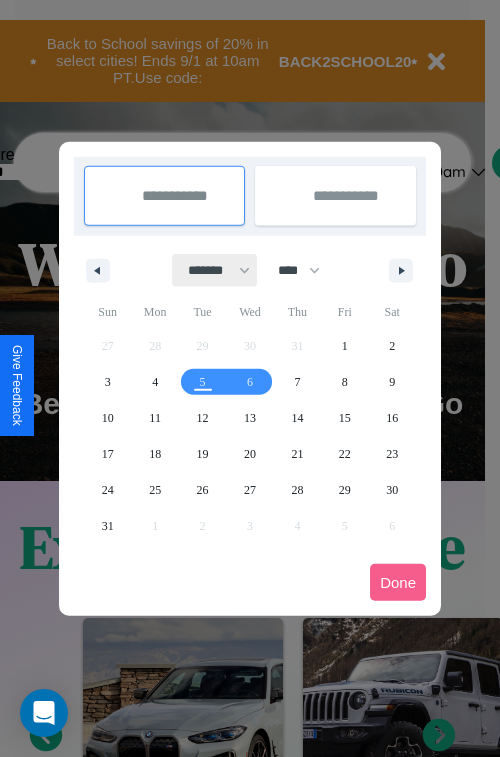 click on "******* ******** ***** ***** *** **** **** ****** ********* ******* ******** ********" at bounding box center (215, 270) 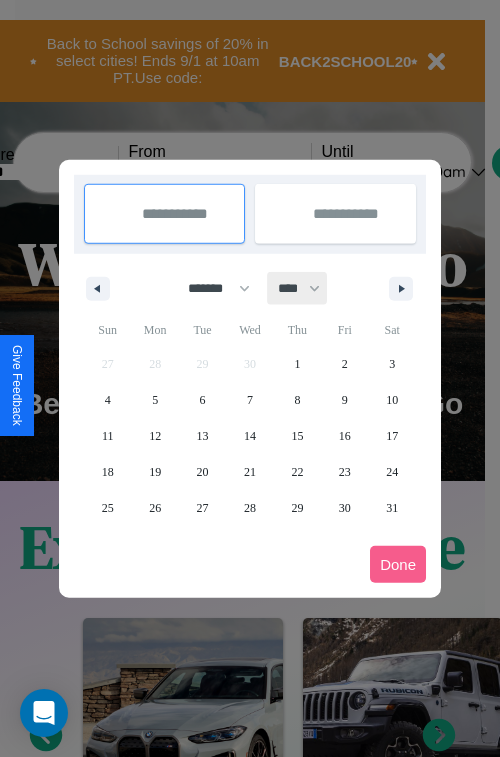 click on "**** **** **** **** **** **** **** **** **** **** **** **** **** **** **** **** **** **** **** **** **** **** **** **** **** **** **** **** **** **** **** **** **** **** **** **** **** **** **** **** **** **** **** **** **** **** **** **** **** **** **** **** **** **** **** **** **** **** **** **** **** **** **** **** **** **** **** **** **** **** **** **** **** **** **** **** **** **** **** **** **** **** **** **** **** **** **** **** **** **** **** **** **** **** **** **** **** **** **** **** **** **** **** **** **** **** **** **** **** **** **** **** **** **** **** **** **** **** **** **** ****" at bounding box center (298, 288) 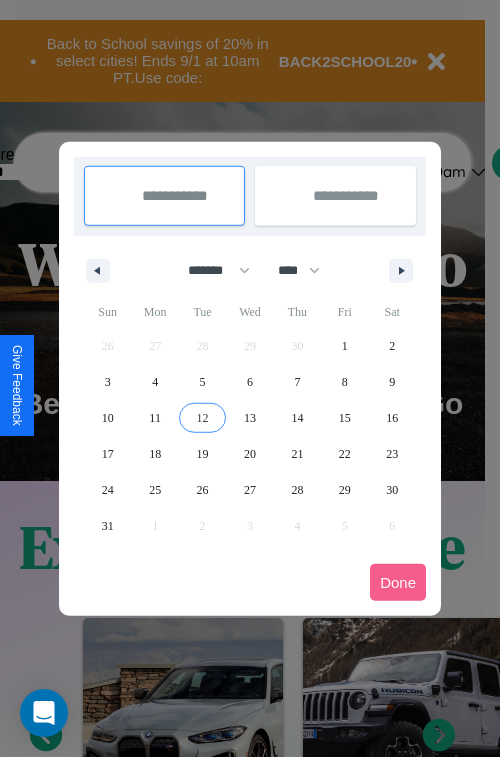 click on "12" at bounding box center [203, 418] 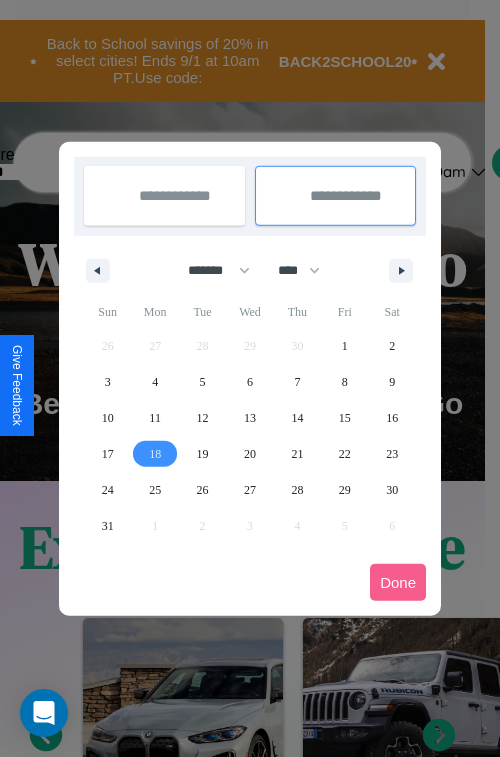 click on "18" at bounding box center (155, 454) 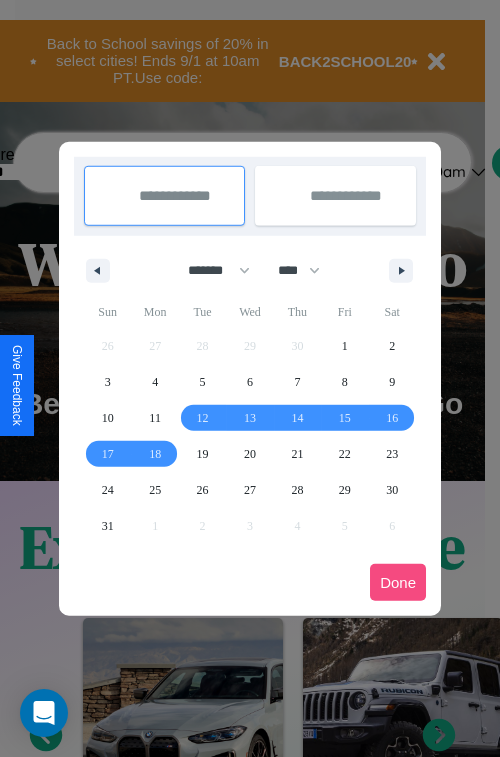 click on "Done" at bounding box center [398, 582] 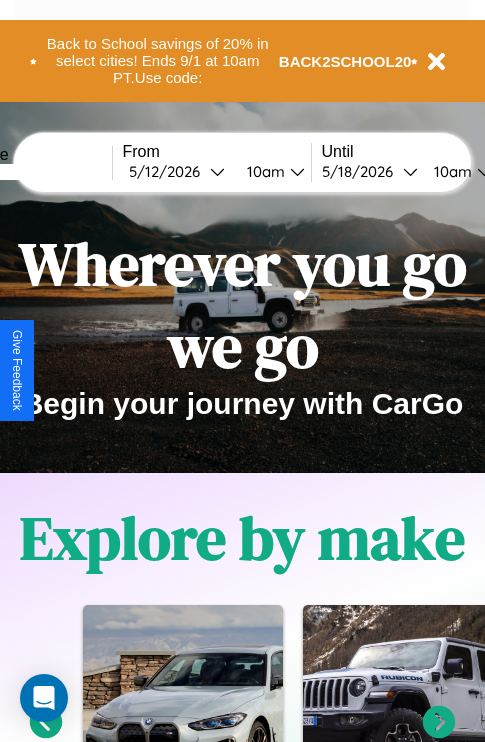 scroll, scrollTop: 0, scrollLeft: 74, axis: horizontal 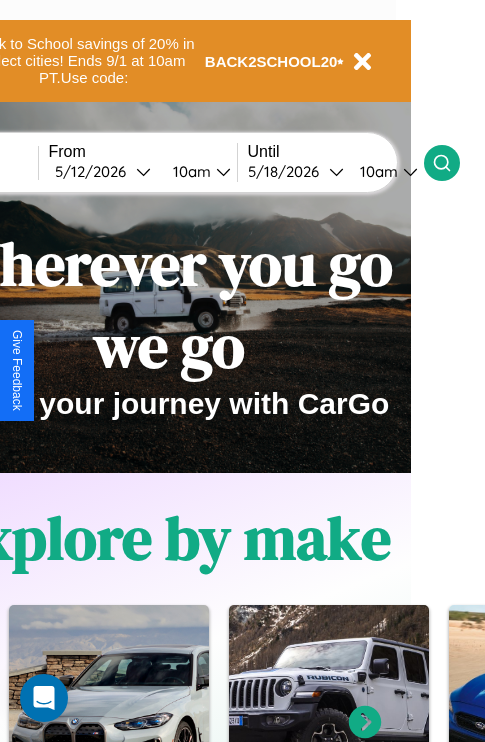 click 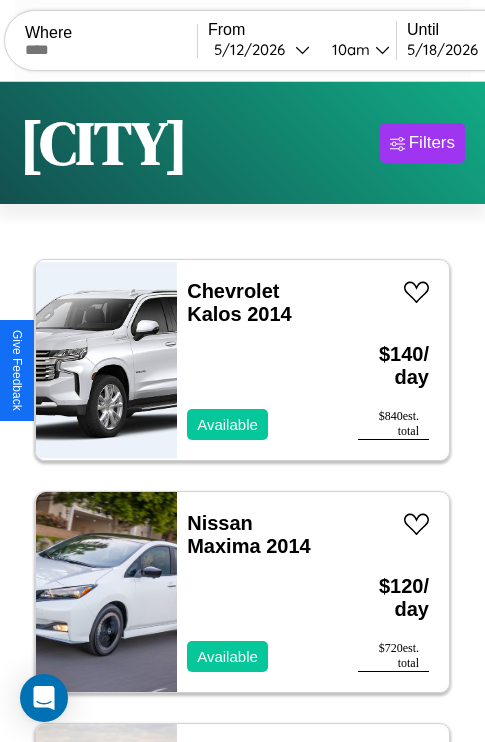 scroll, scrollTop: 66, scrollLeft: 0, axis: vertical 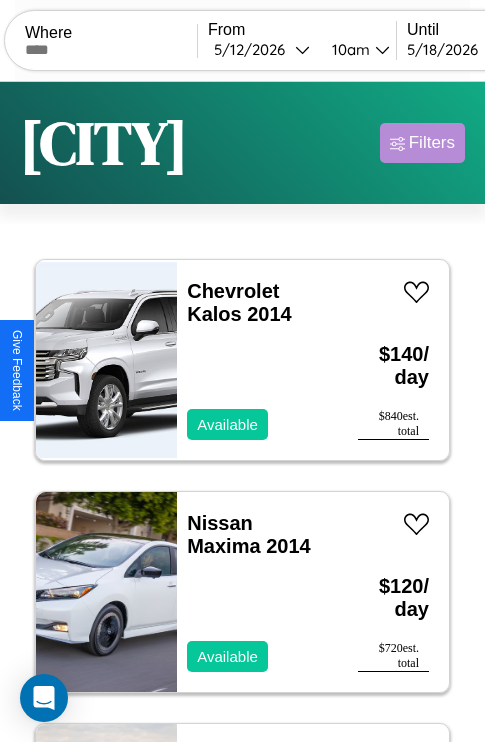 click on "Filters" at bounding box center [432, 143] 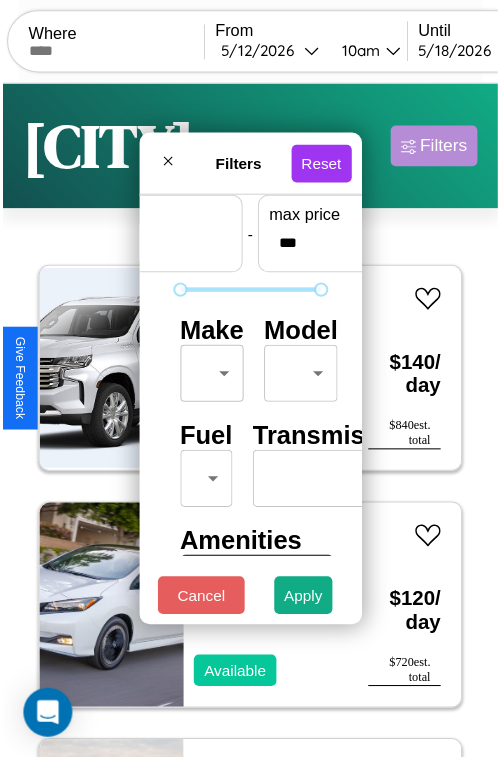 scroll, scrollTop: 59, scrollLeft: 0, axis: vertical 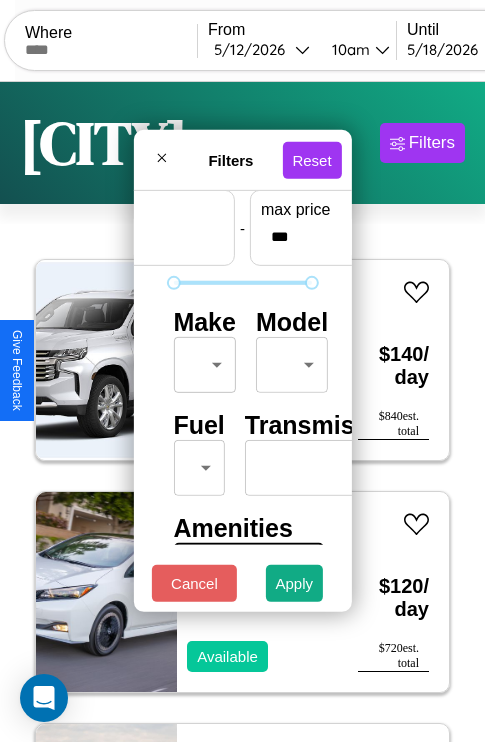 click on "CarGo Where From [DATE] [TIME] Until [DATE] [TIME] Become a Host Login Sign Up [CITY] Filters 30  cars in this area These cars can be picked up in this city. Chevrolet   Kalos   2014 Available $ 140  / day $ 840  est. total Nissan   Maxima   2014 Available $ 120  / day $ 720  est. total Bentley   Azure   2021 Available $ 130  / day $ 780  est. total Land Rover   LR3   2017 Available $ 200  / day $ 1200  est. total Toyota   Corolla Cross   2021 Available $ 170  / day $ 1020  est. total Acura   RDX   2022 Available $ 70  / day $ 420  est. total Chevrolet   Cutaway Chassis   2019 Available $ 70  / day $ 420  est. total Nissan   Altima   2020 Available $ 150  / day $ 900  est. total Volkswagen   Quantum   2023 Available $ 190  / day $ 1140  est. total Mazda   Mazda2   2017 Available $ 70  / day $ 420  est. total Bentley   Flying Spur   2014 Available $ 120  / day $ 720  est. total Acura   TSX   2014 Unavailable $ 110  / day $ 660  est. total Mazda   MX-30   2018 Available $ 90  / day $ 540  est. total" at bounding box center [242, 412] 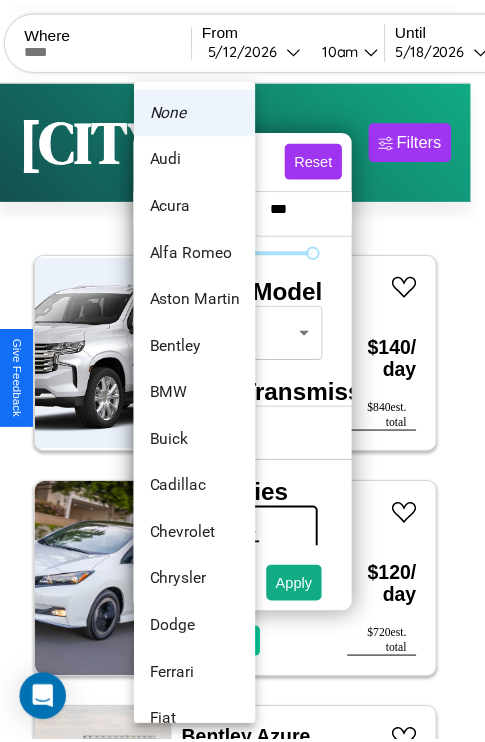 scroll, scrollTop: 182, scrollLeft: 0, axis: vertical 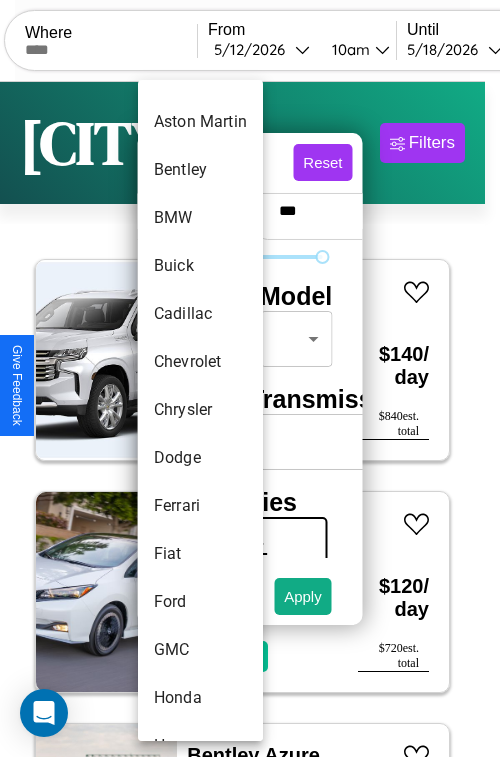 click on "Chrysler" at bounding box center [200, 410] 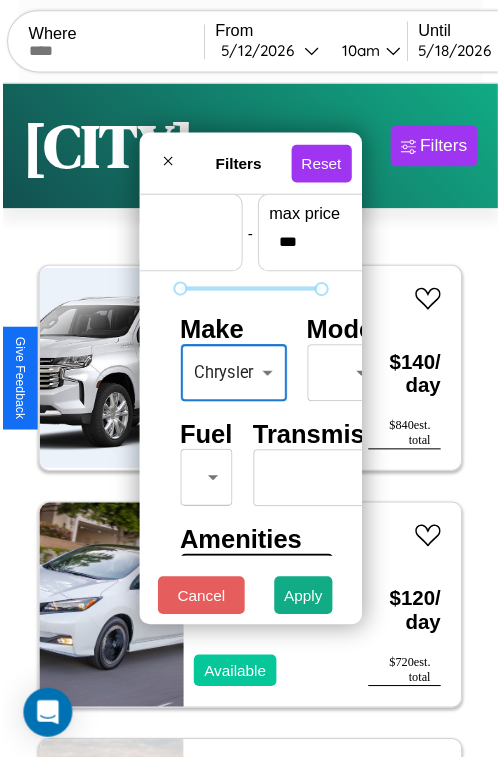 scroll, scrollTop: 59, scrollLeft: 28, axis: both 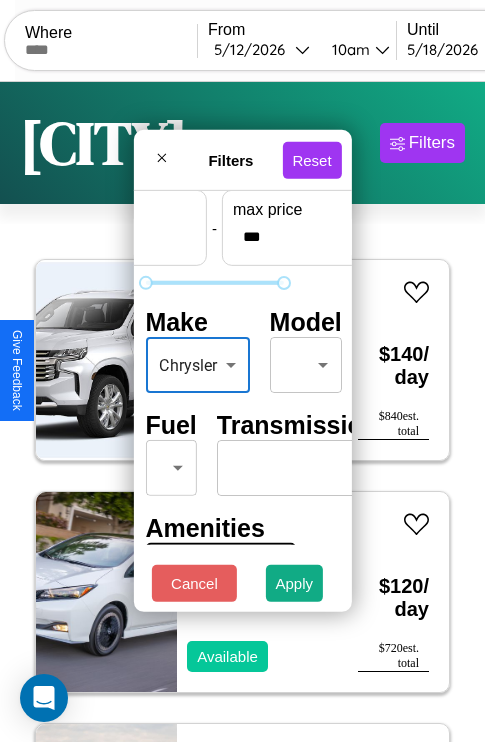 click on "CarGo Where From [DATE] [TIME] Until [DATE] [TIME] Become a Host Login Sign Up [CITY] Filters 30  cars in this area These cars can be picked up in this city. Chevrolet   Kalos   2014 Available $ 140  / day $ 840  est. total Nissan   Maxima   2014 Available $ 120  / day $ 720  est. total Bentley   Azure   2021 Available $ 130  / day $ 780  est. total Land Rover   LR3   2017 Available $ 200  / day $ 1200  est. total Toyota   Corolla Cross   2021 Available $ 170  / day $ 1020  est. total Acura   RDX   2022 Available $ 70  / day $ 420  est. total Chevrolet   Cutaway Chassis   2019 Available $ 70  / day $ 420  est. total Nissan   Altima   2020 Available $ 150  / day $ 900  est. total Volkswagen   Quantum   2023 Available $ 190  / day $ 1140  est. total Mazda   Mazda2   2017 Available $ 70  / day $ 420  est. total Bentley   Flying Spur   2014 Available $ 120  / day $ 720  est. total Acura   TSX   2014 Unavailable $ 110  / day $ 660  est. total Mazda   MX-30   2018 Available $ 90  / day $ 540  est. total" at bounding box center (242, 412) 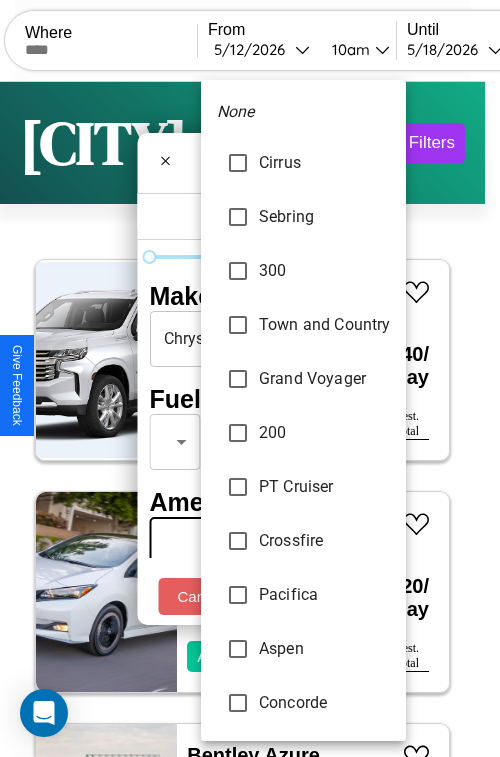 scroll, scrollTop: 131, scrollLeft: 0, axis: vertical 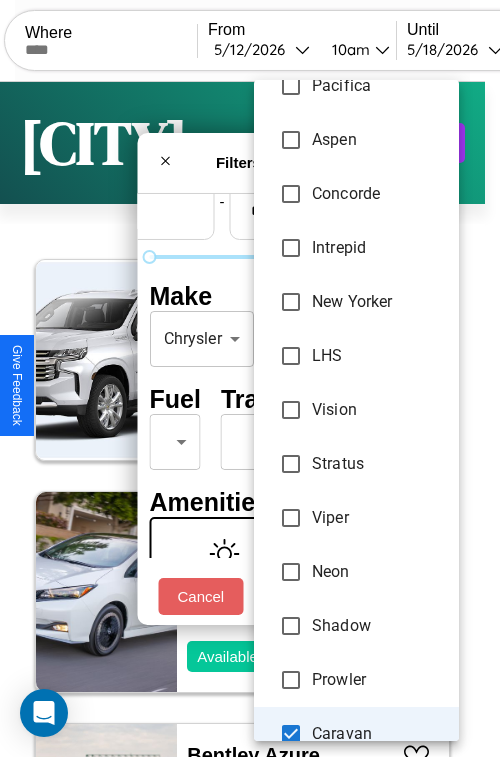 type on "**********" 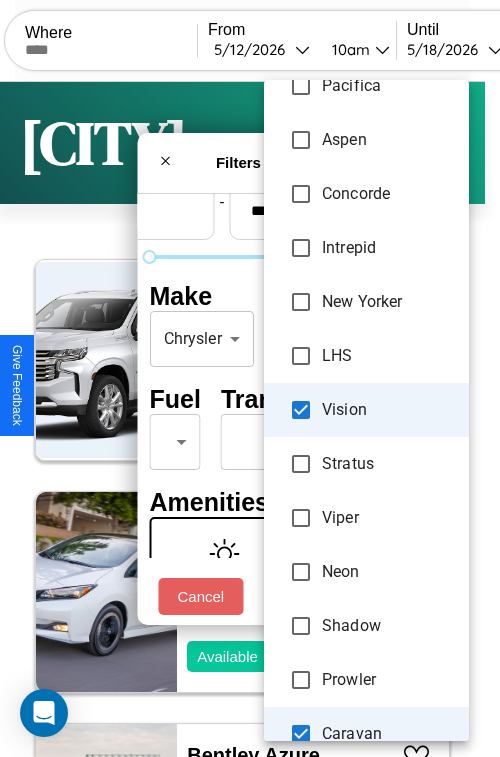 click at bounding box center [250, 378] 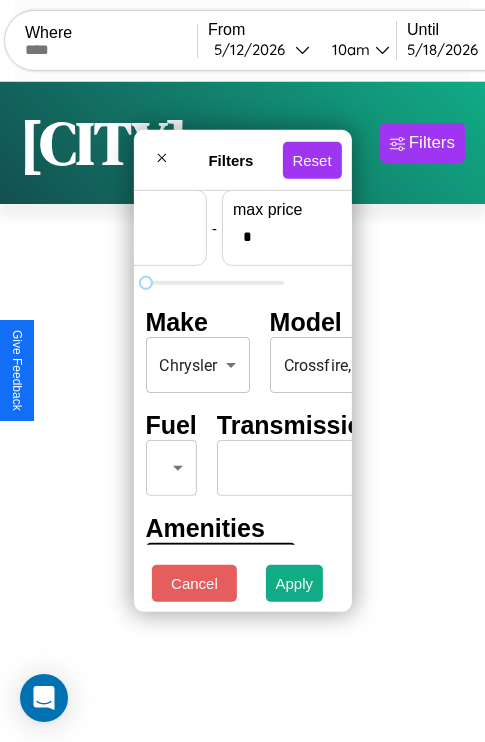 scroll, scrollTop: 59, scrollLeft: 124, axis: both 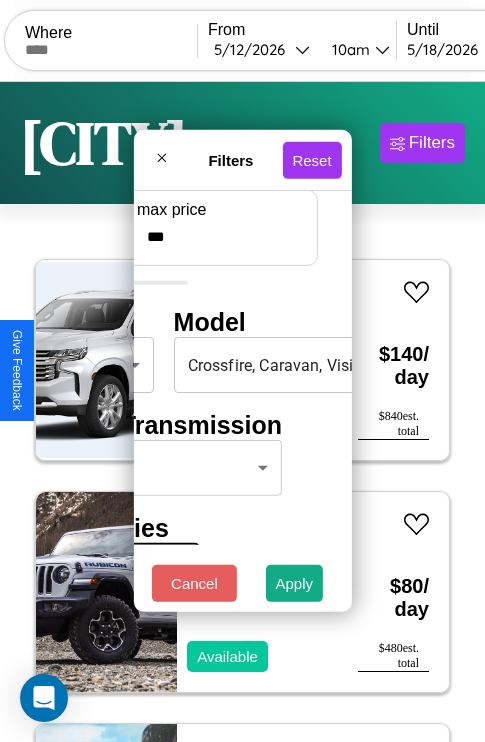 type on "***" 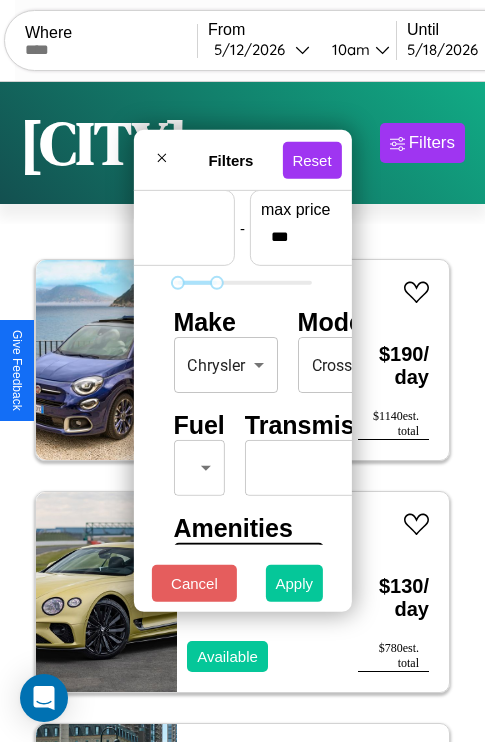 type on "**" 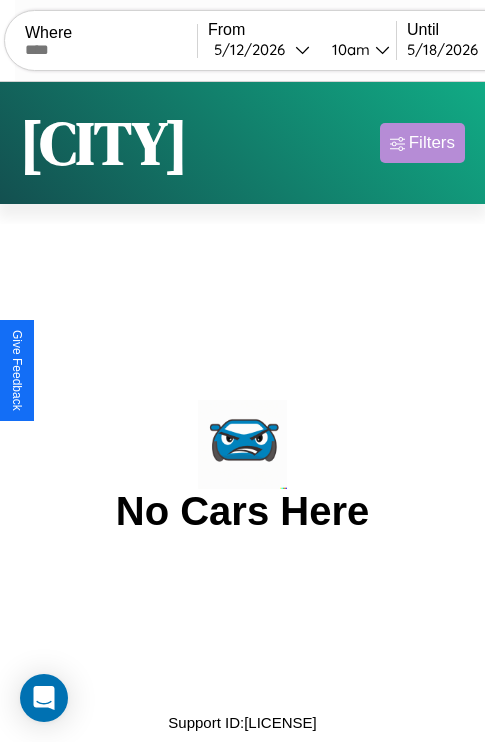 click on "Filters" at bounding box center [432, 143] 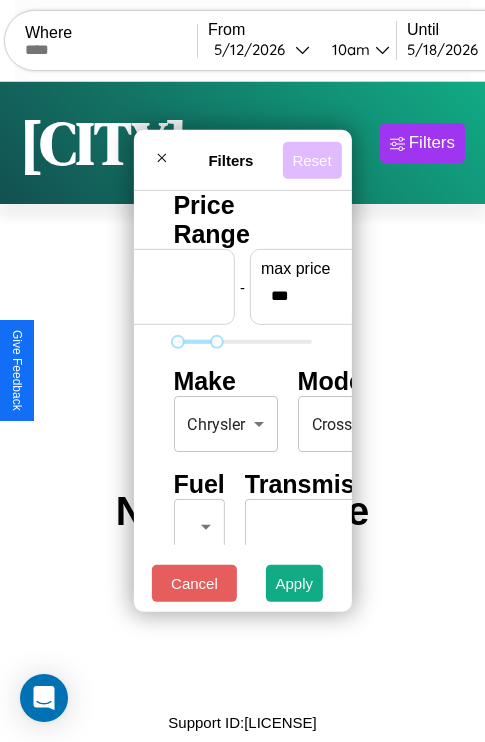 click on "Reset" at bounding box center [311, 159] 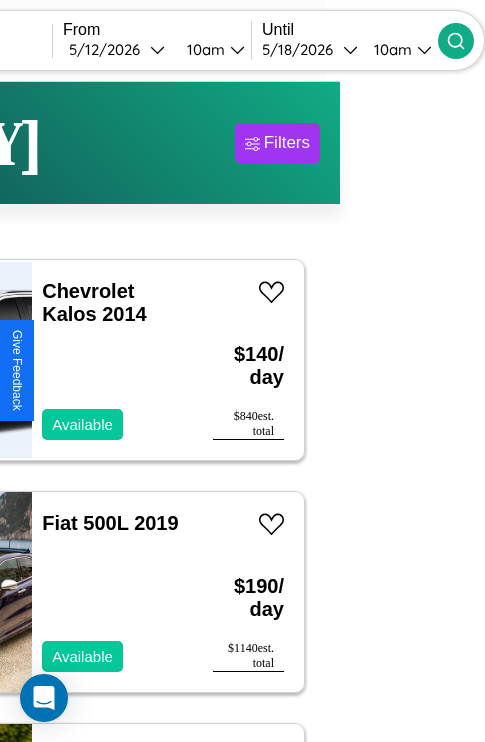 type on "*******" 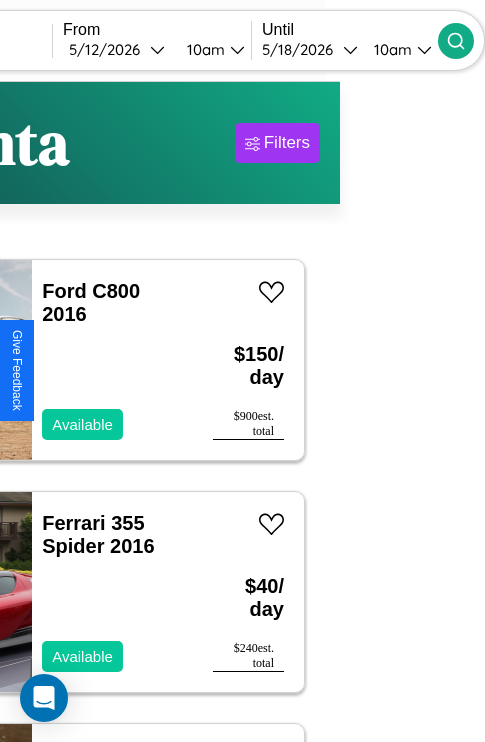 scroll, scrollTop: 60, scrollLeft: 88, axis: both 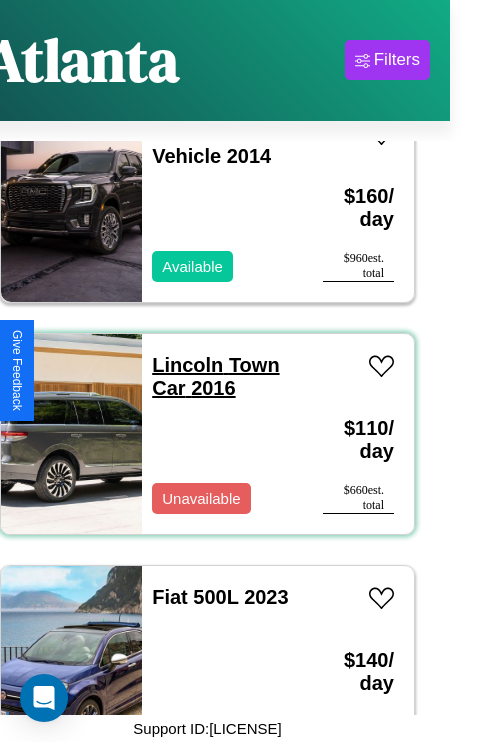 click on "Lincoln   Town Car   2016" at bounding box center [215, 376] 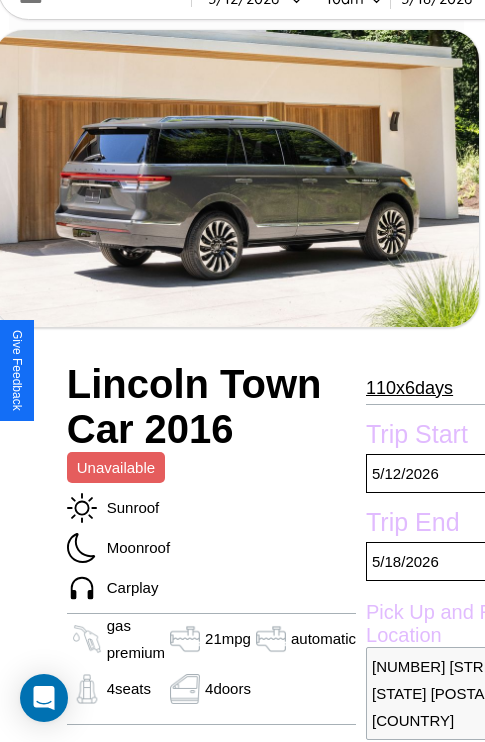 scroll, scrollTop: 698, scrollLeft: 87, axis: both 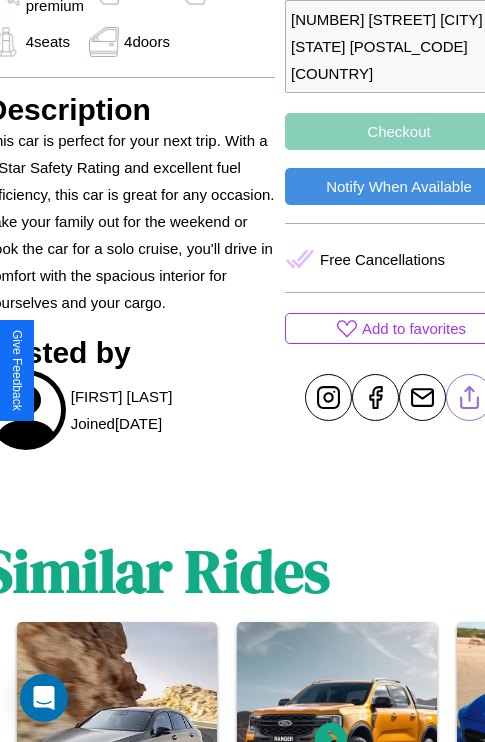 click 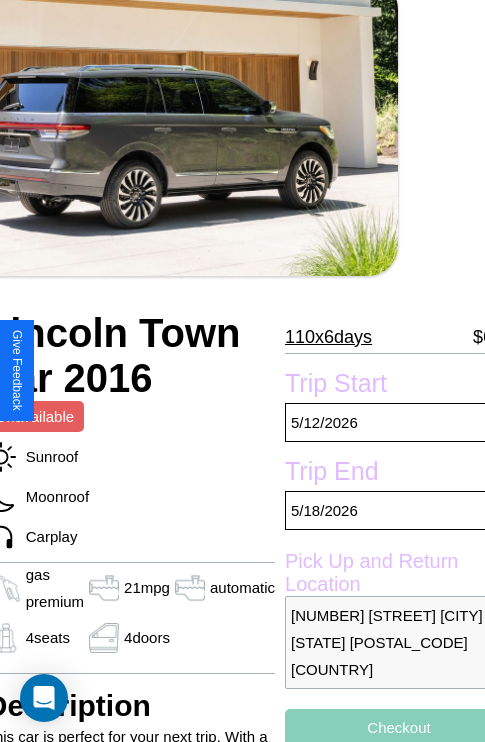 scroll, scrollTop: 68, scrollLeft: 87, axis: both 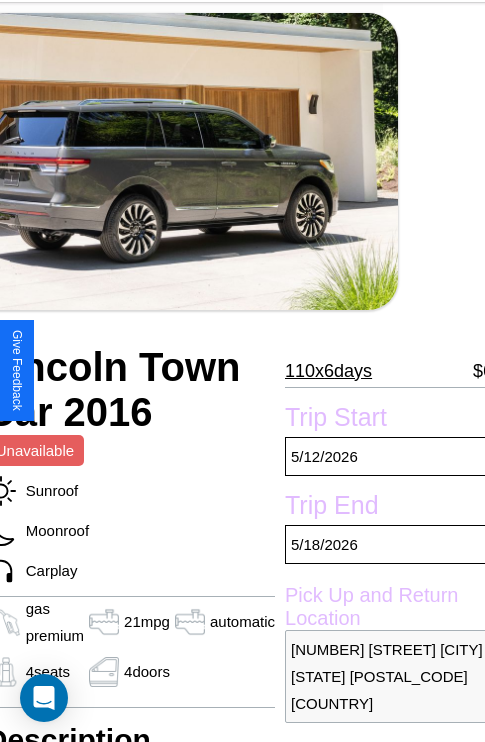click on "110  x  6  days" at bounding box center (328, 371) 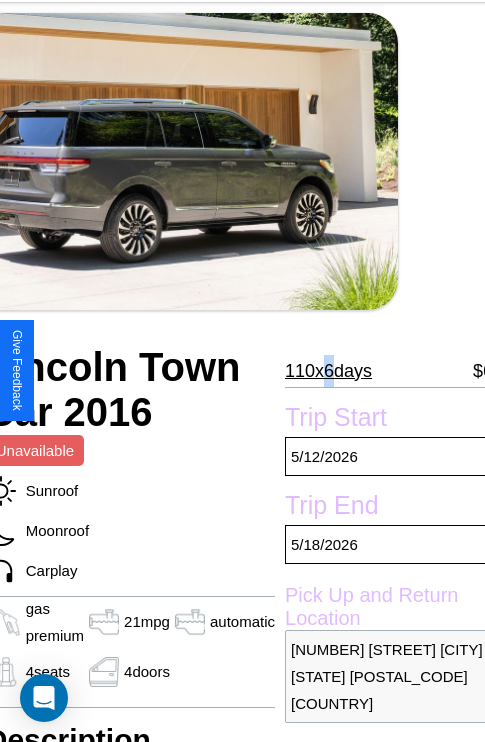 click on "110  x  6  days" at bounding box center [328, 371] 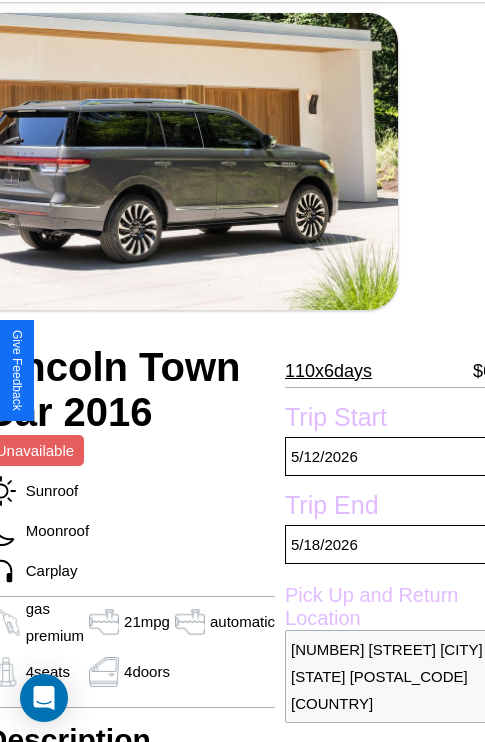 click on "110  x  6  days" at bounding box center [328, 371] 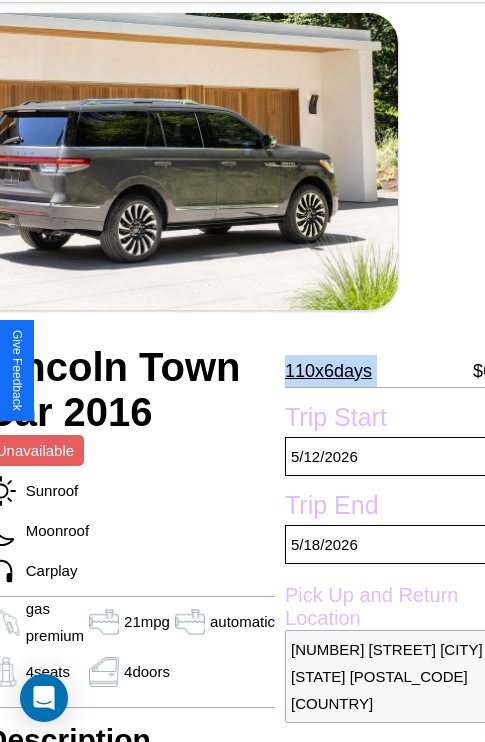 click on "110  x  6  days" at bounding box center [328, 371] 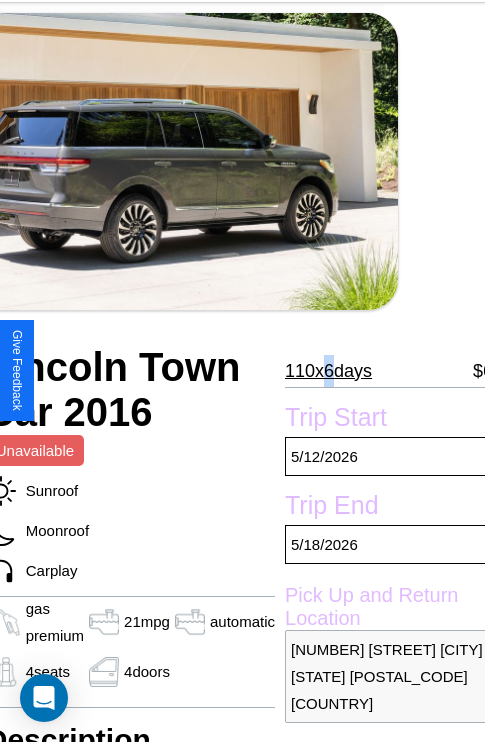 click on "110  x  6  days" at bounding box center [328, 371] 